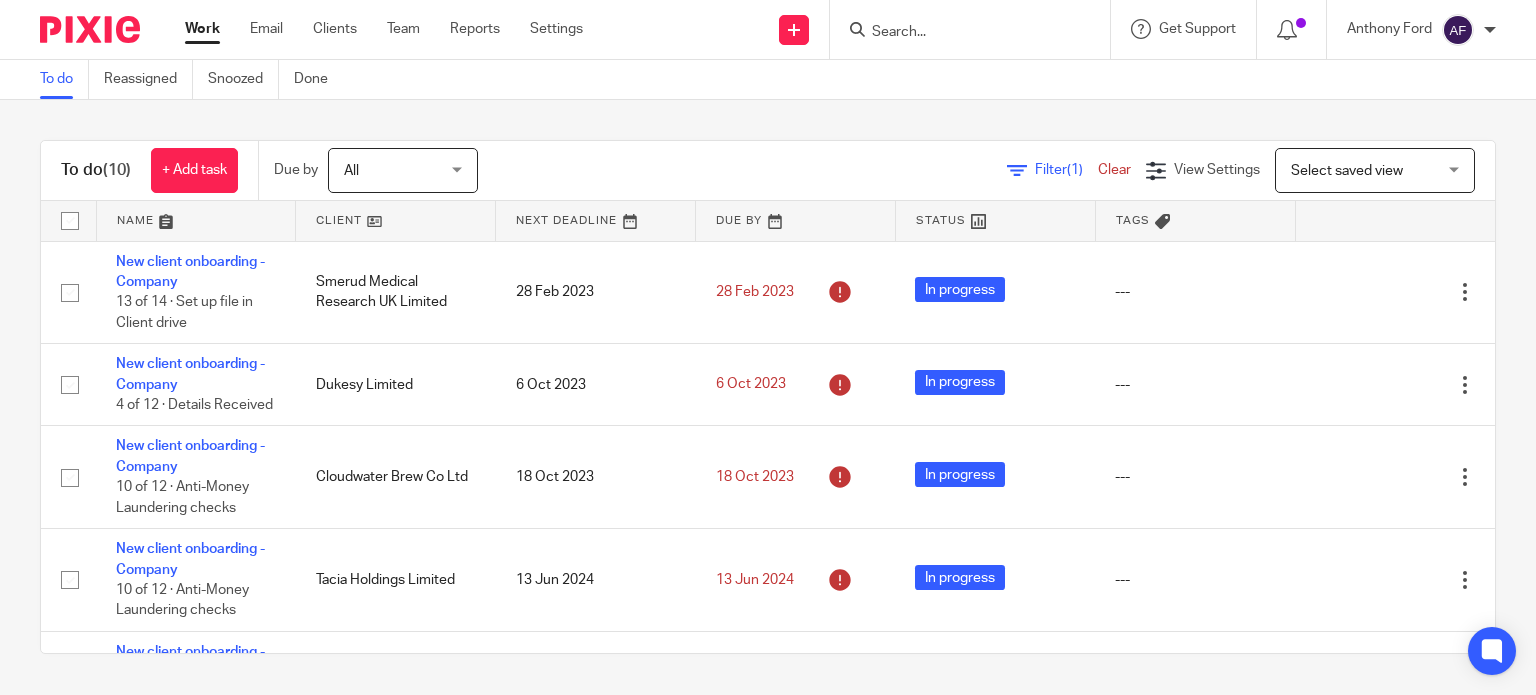 scroll, scrollTop: 0, scrollLeft: 0, axis: both 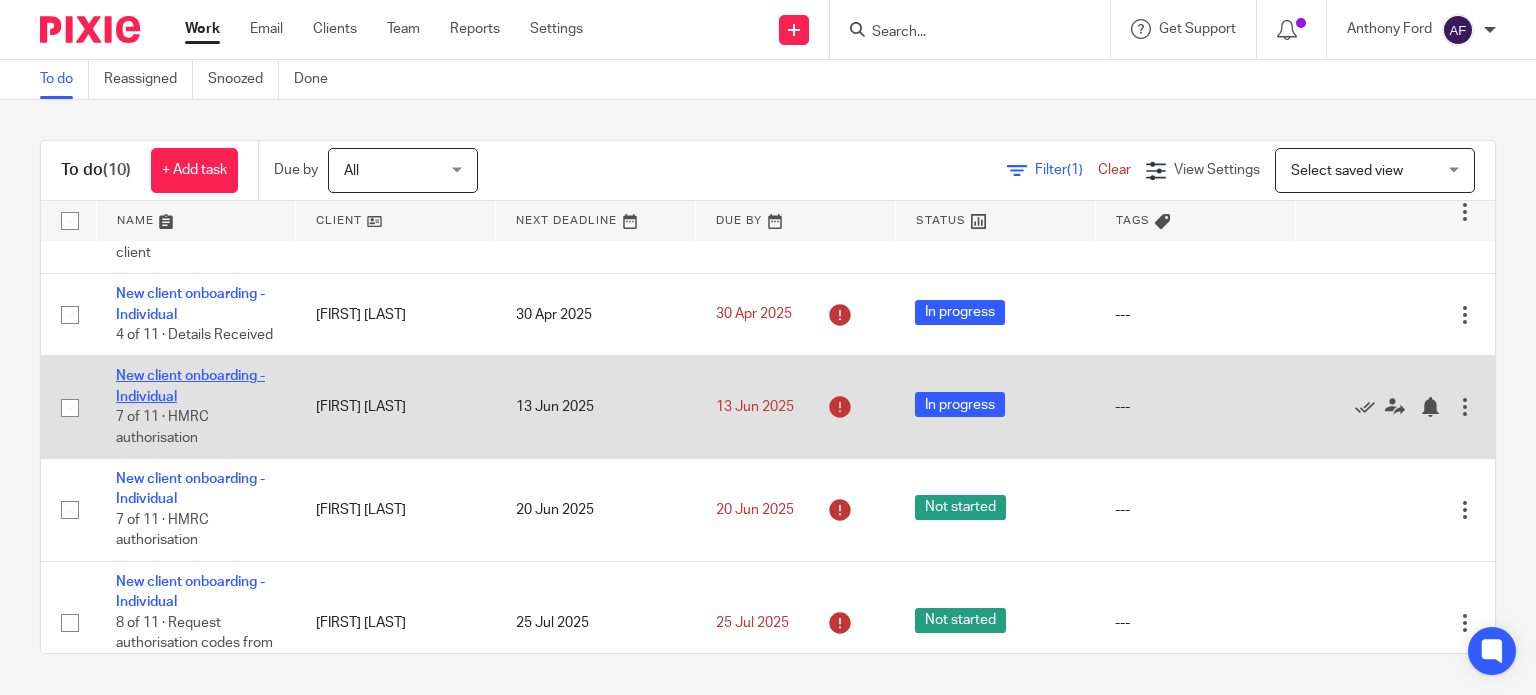 click on "New client onboarding - Individual" at bounding box center (190, 386) 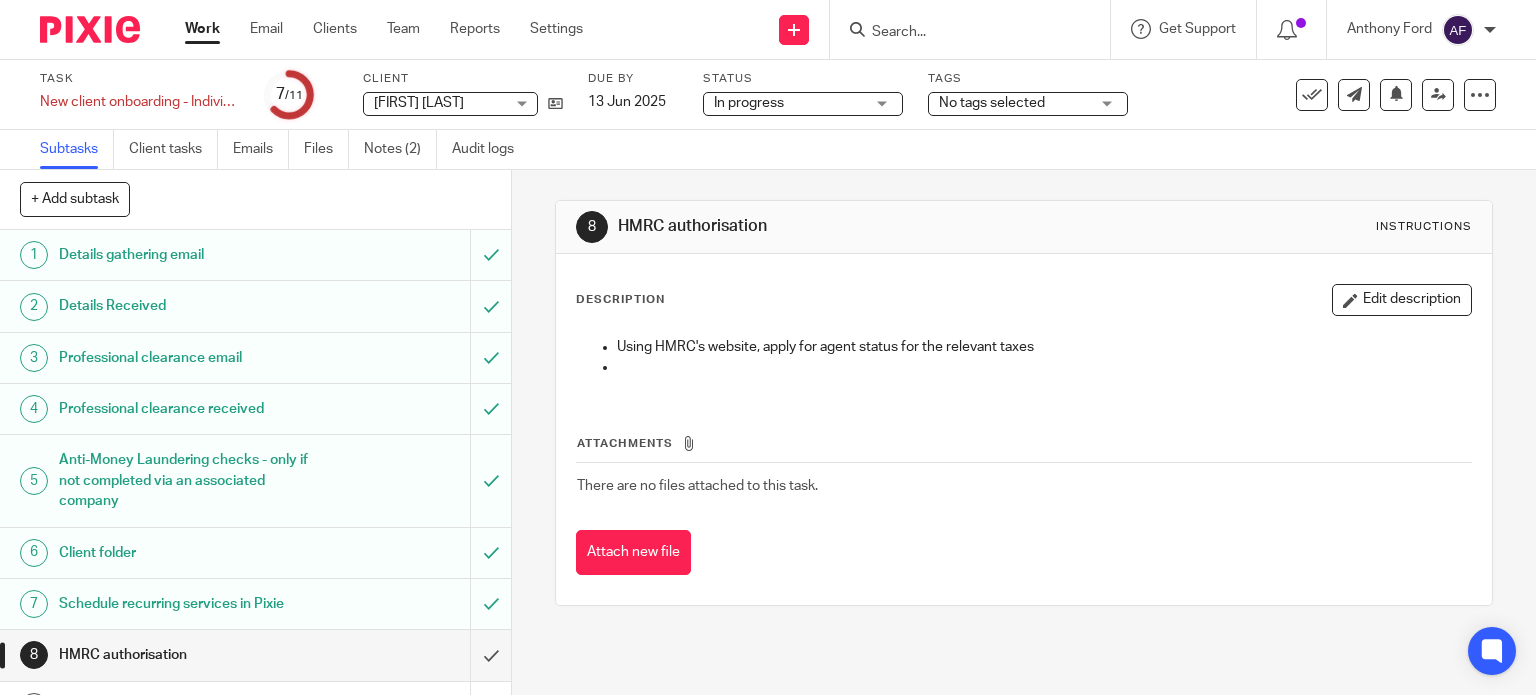 scroll, scrollTop: 0, scrollLeft: 0, axis: both 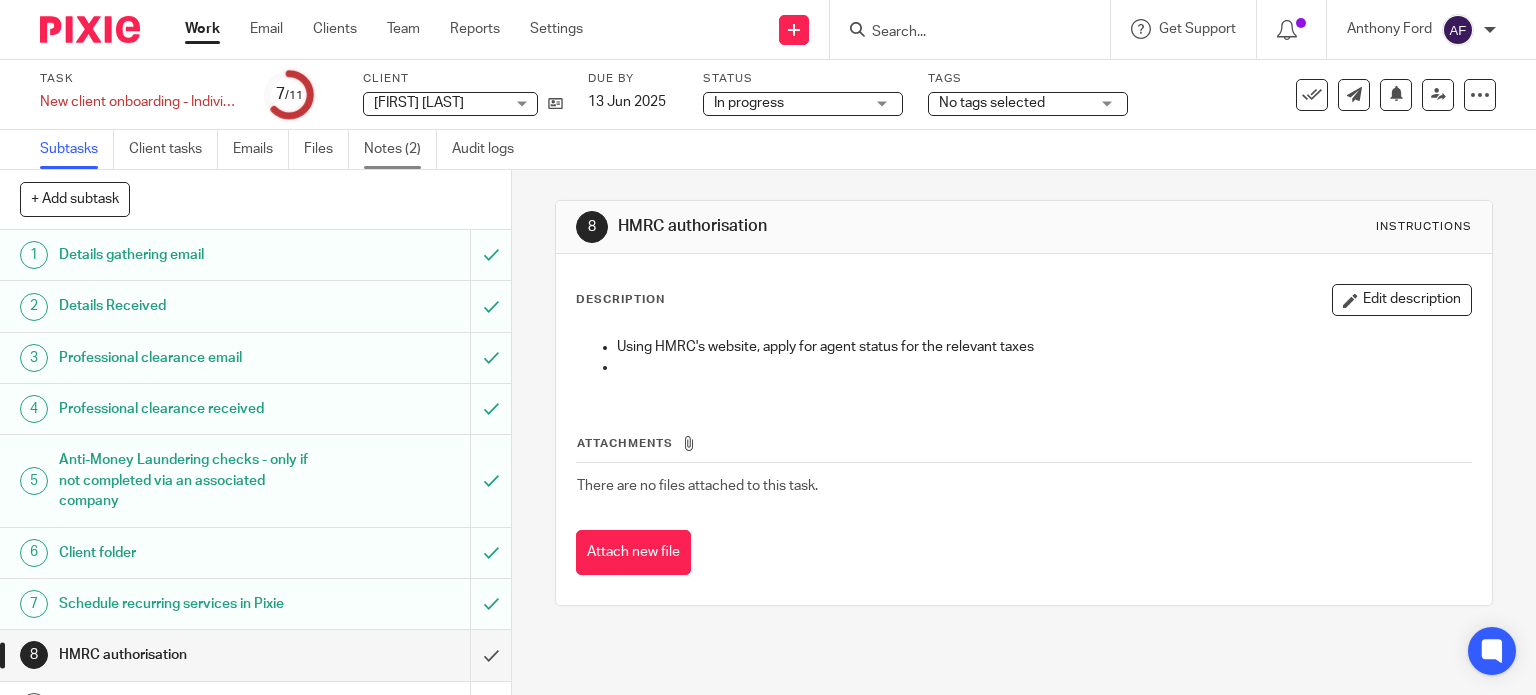 click on "Notes (2)" at bounding box center [400, 149] 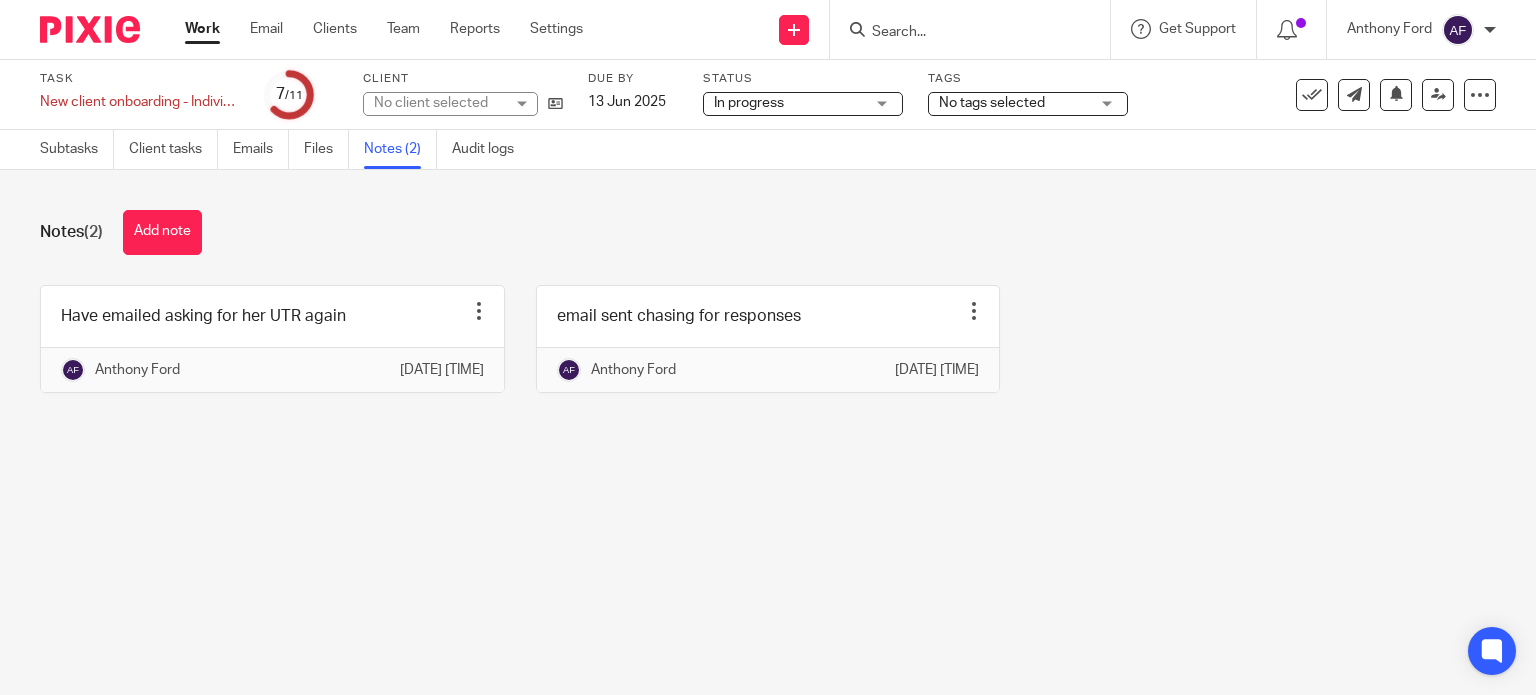scroll, scrollTop: 0, scrollLeft: 0, axis: both 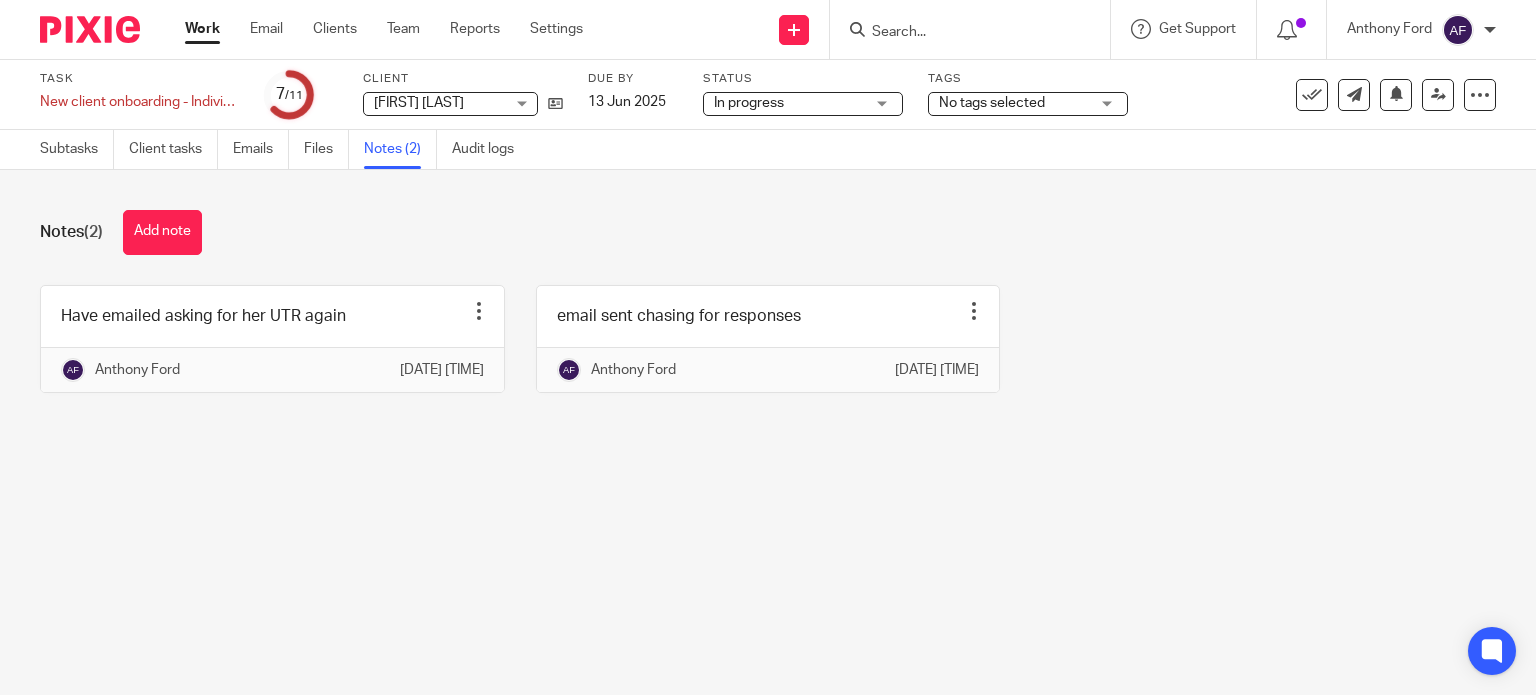 click on "Task
New client onboarding - Individual   Save
New client onboarding - Individual
7 /11
Client
[FIRST] [LAST]
[FIRST] [LAST]
No client selected
[PHONE] Taxis Limited
136 Holdings LLP
2 Strong Investments Limited
2 Strong Limited
2 Strong Online Limited
3 Little Pigs Property Ltd
3rd Storm Limited
543 Property Ltd
A6 Blueline Taxis Limited
AAAS Holdings Limited
[FIRST] [LAST]
[FIRST] [LAST]
Able 2 Physiotherapy and Pilates Limited
Able Capital Limited" at bounding box center (646, 95) 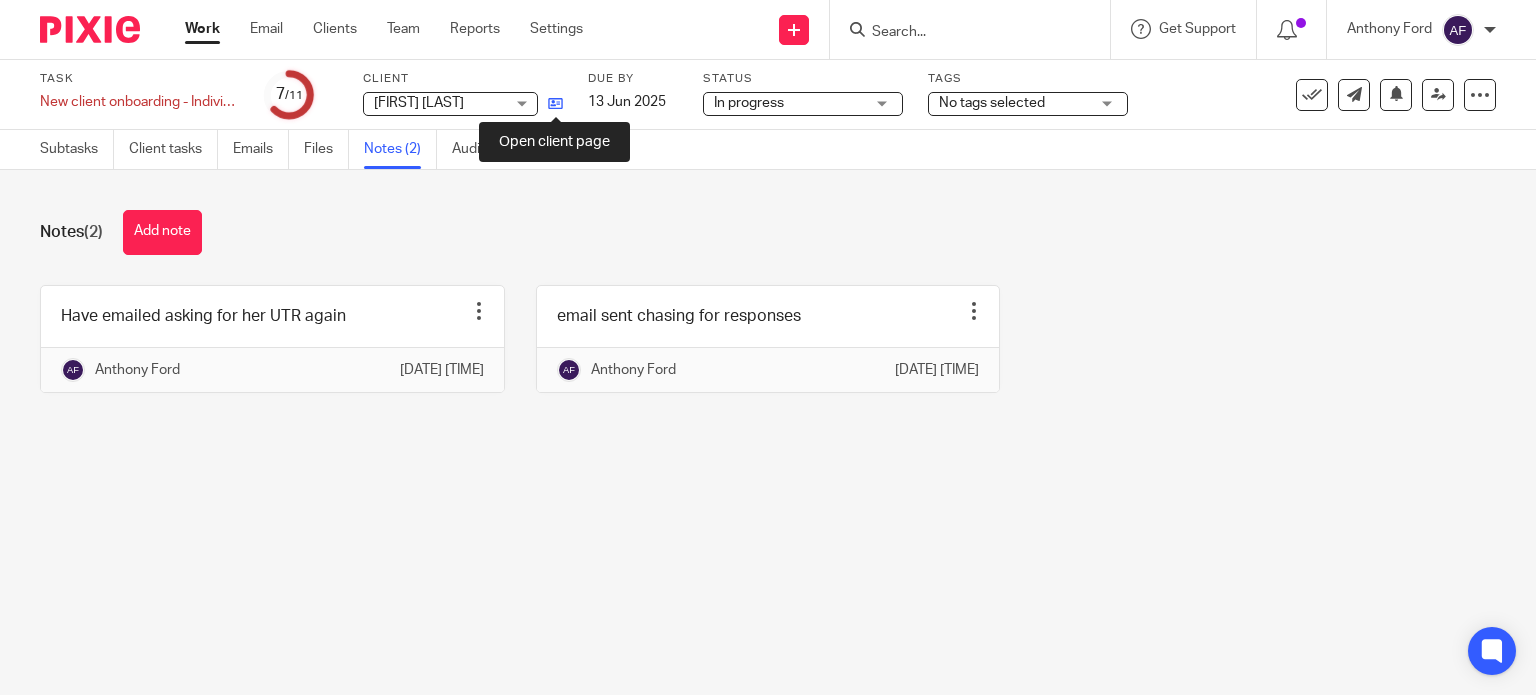 click at bounding box center (555, 103) 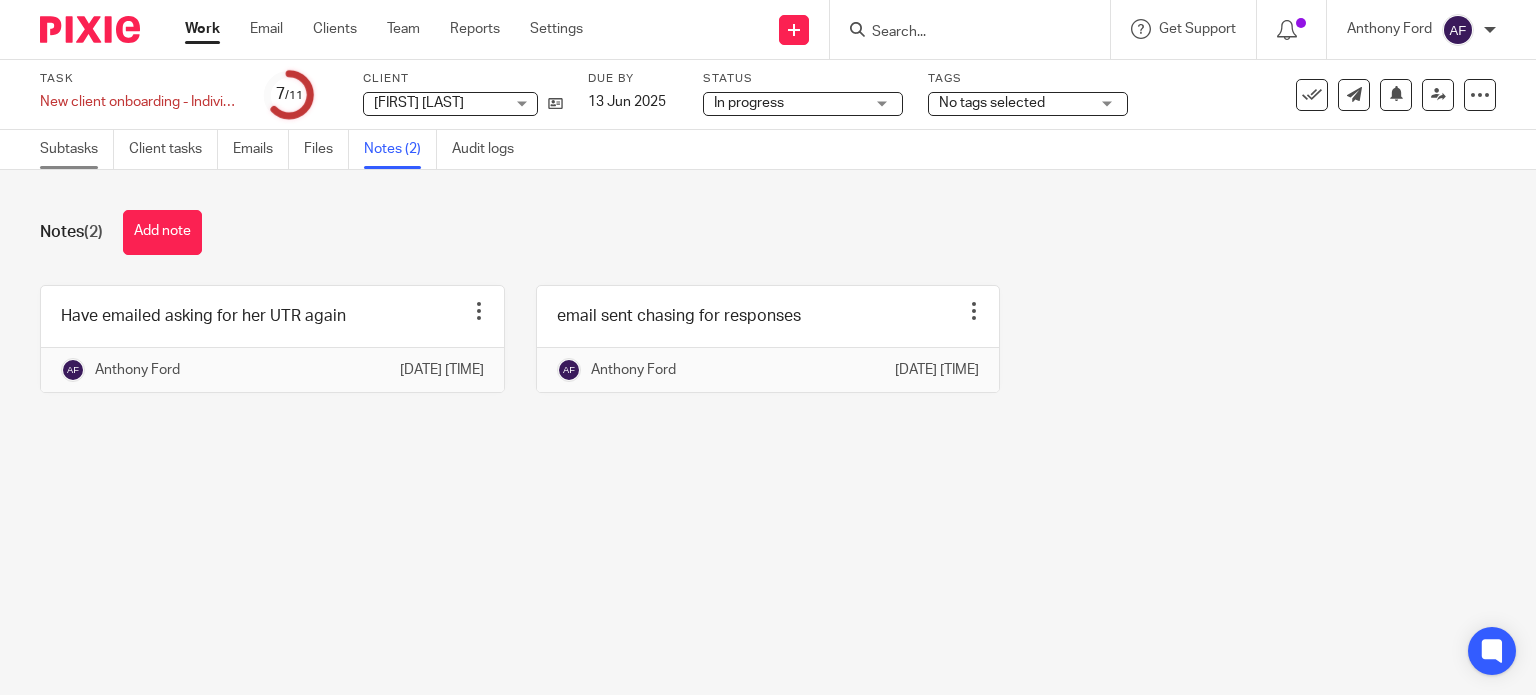 click on "Subtasks" at bounding box center [77, 149] 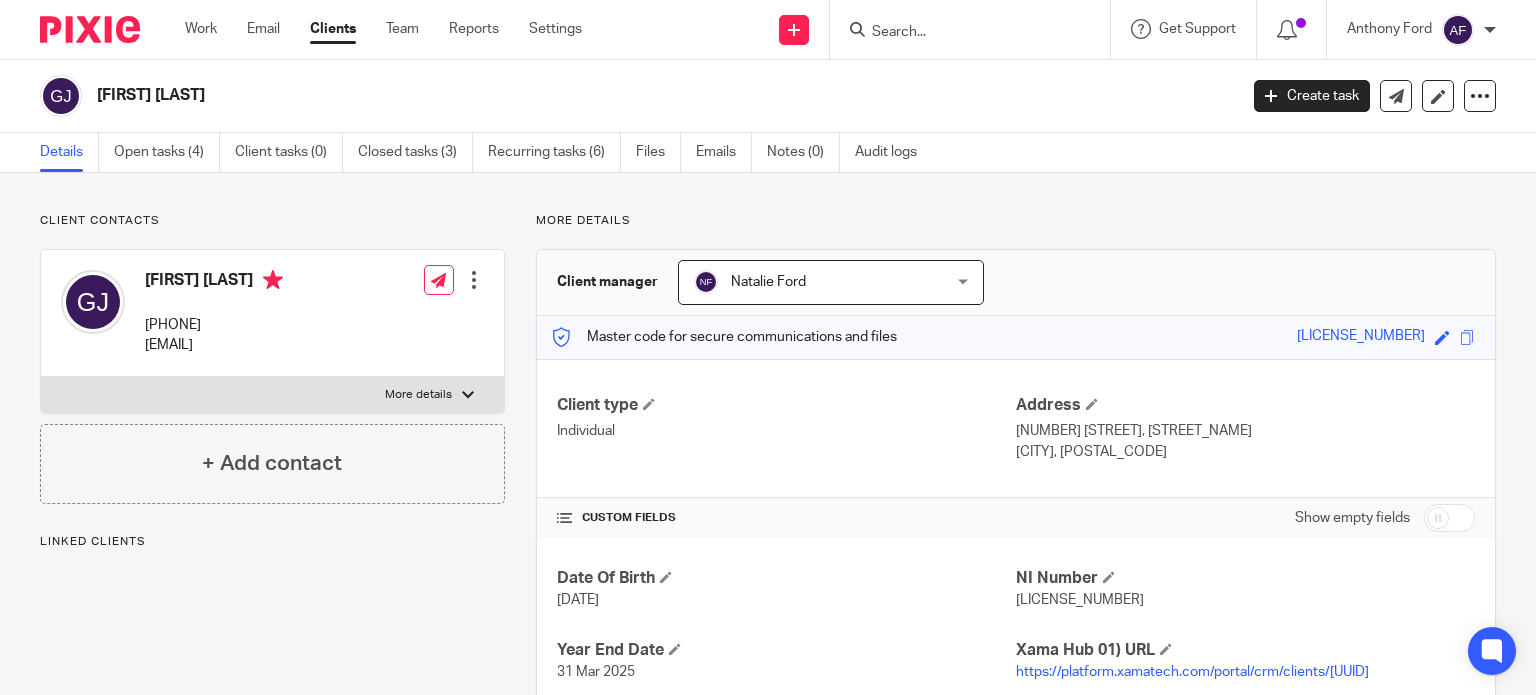 scroll, scrollTop: 0, scrollLeft: 0, axis: both 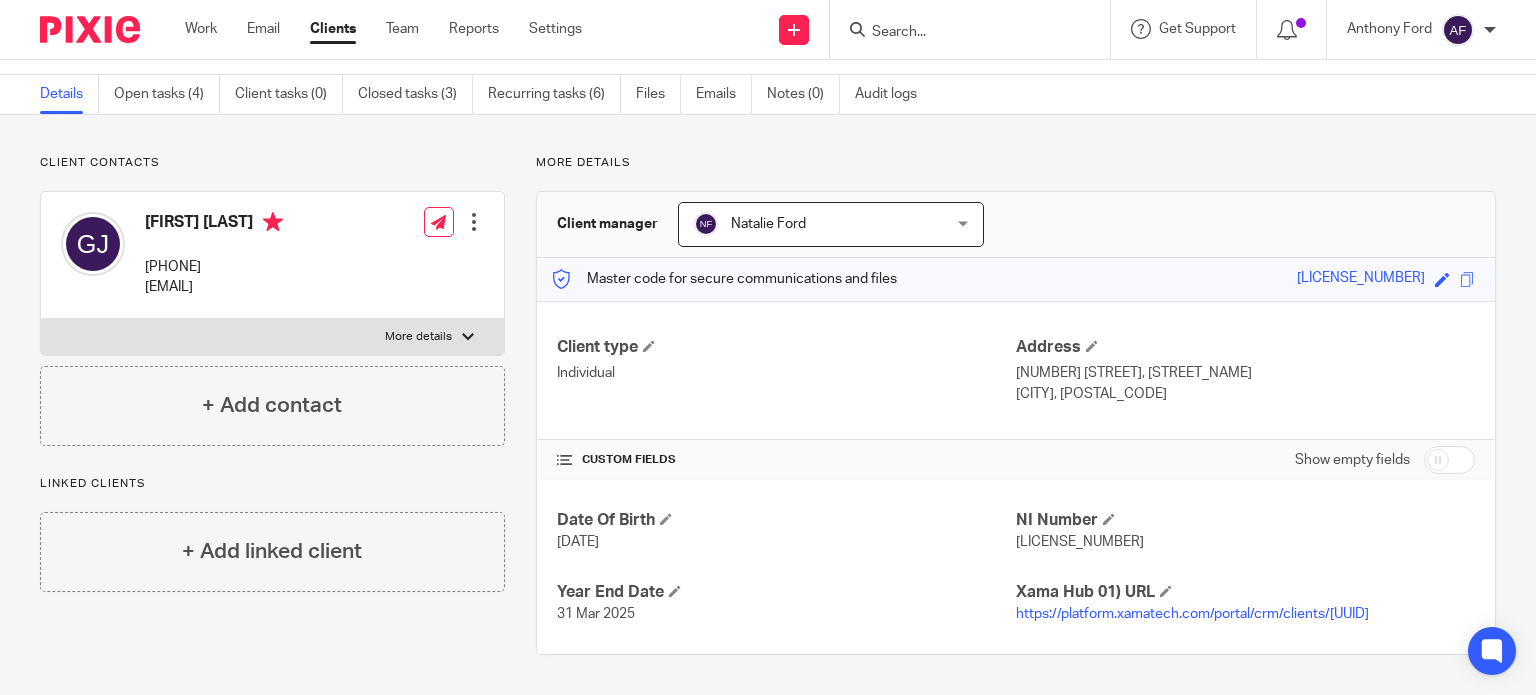 click at bounding box center (1449, 460) 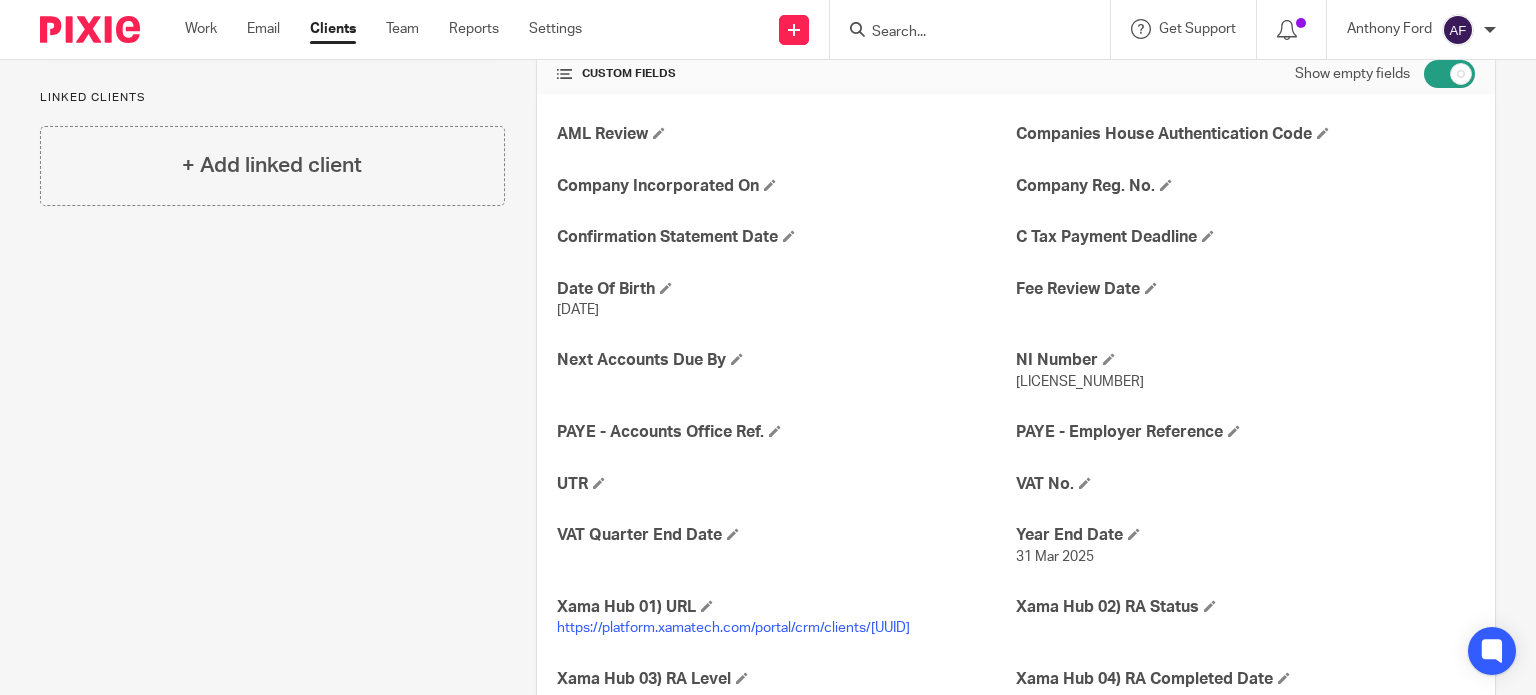 scroll, scrollTop: 464, scrollLeft: 0, axis: vertical 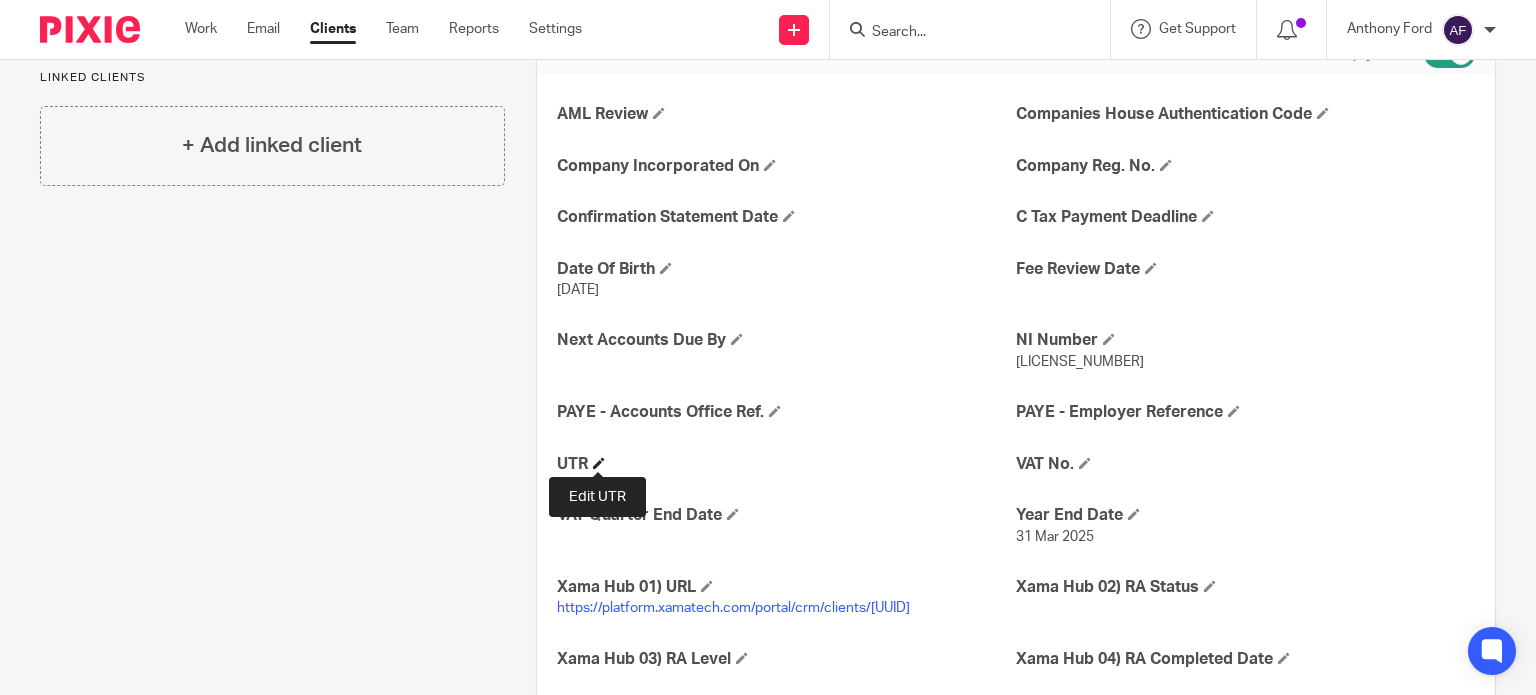 click at bounding box center (599, 463) 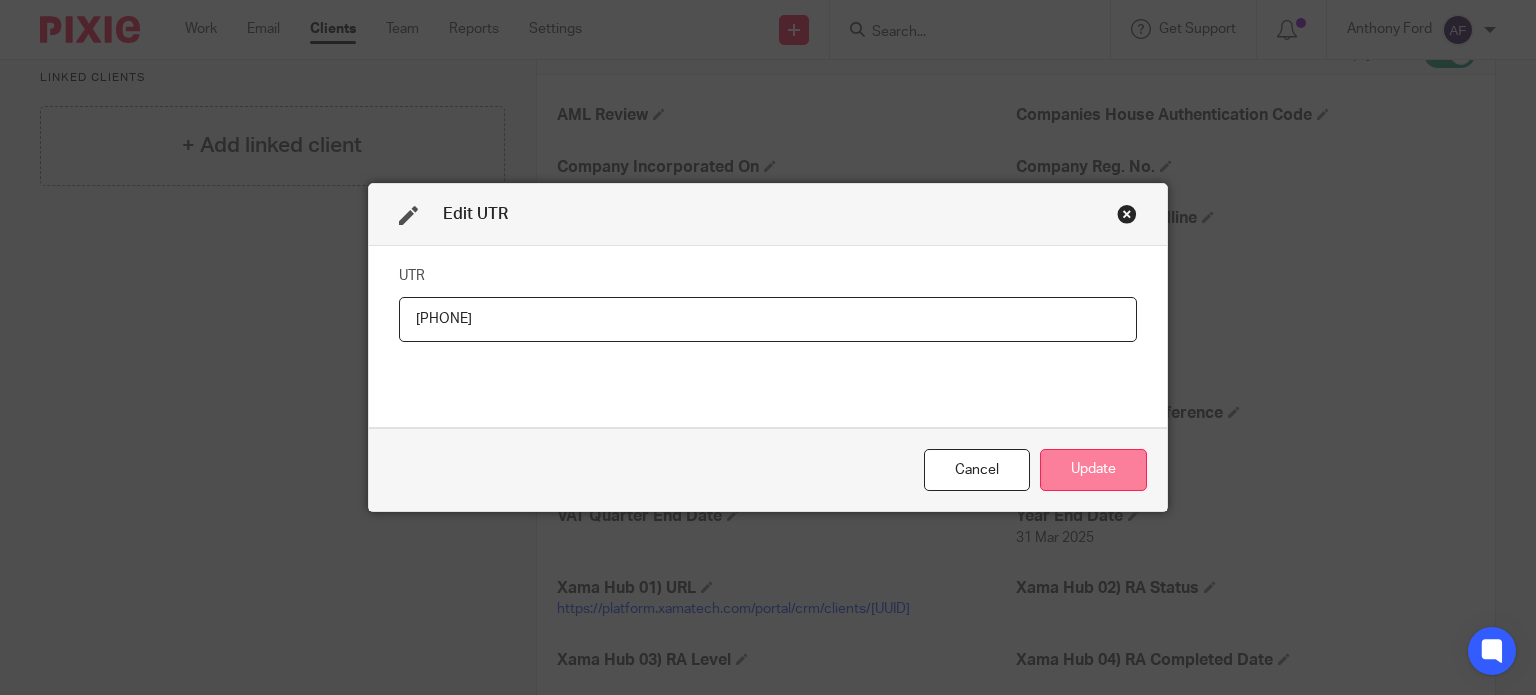 type on "3098760305" 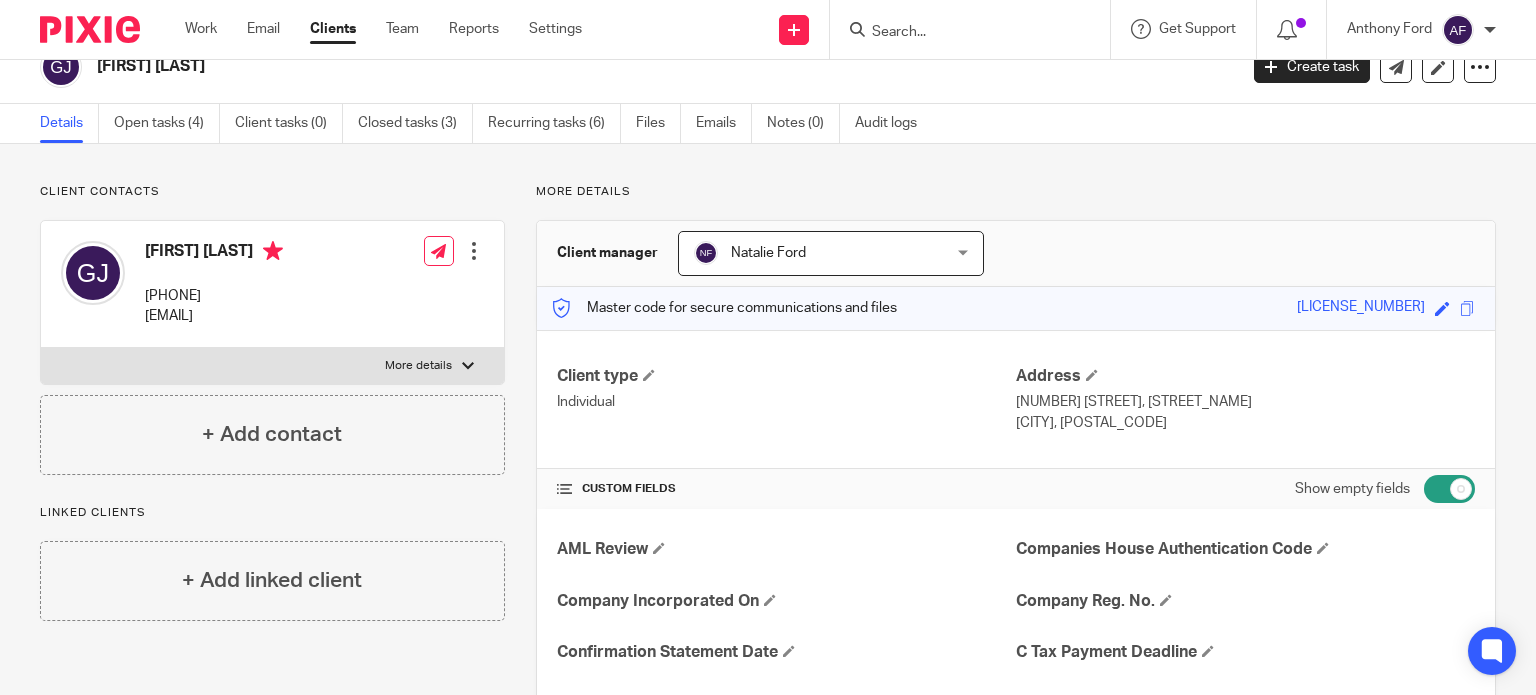 scroll, scrollTop: 0, scrollLeft: 0, axis: both 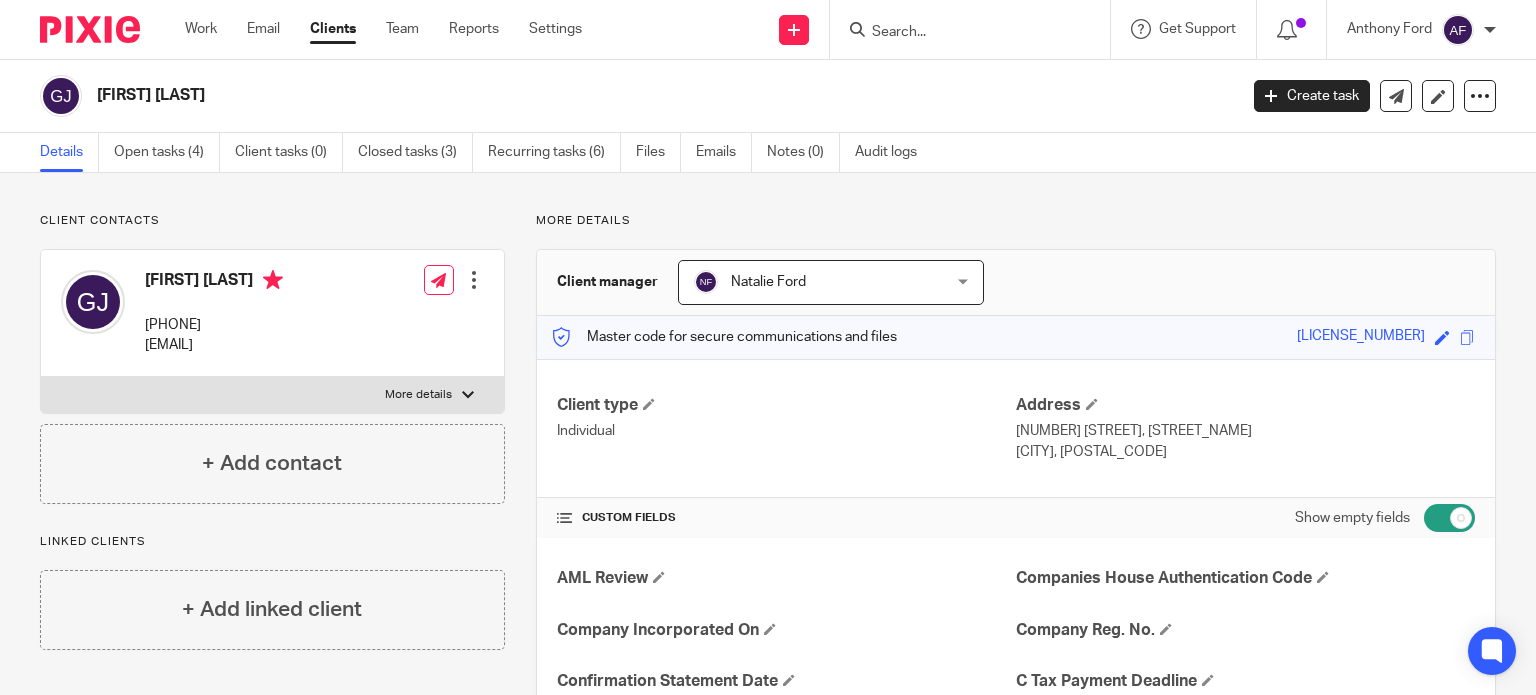 drag, startPoint x: 1148, startPoint y: 451, endPoint x: 1085, endPoint y: 459, distance: 63.505905 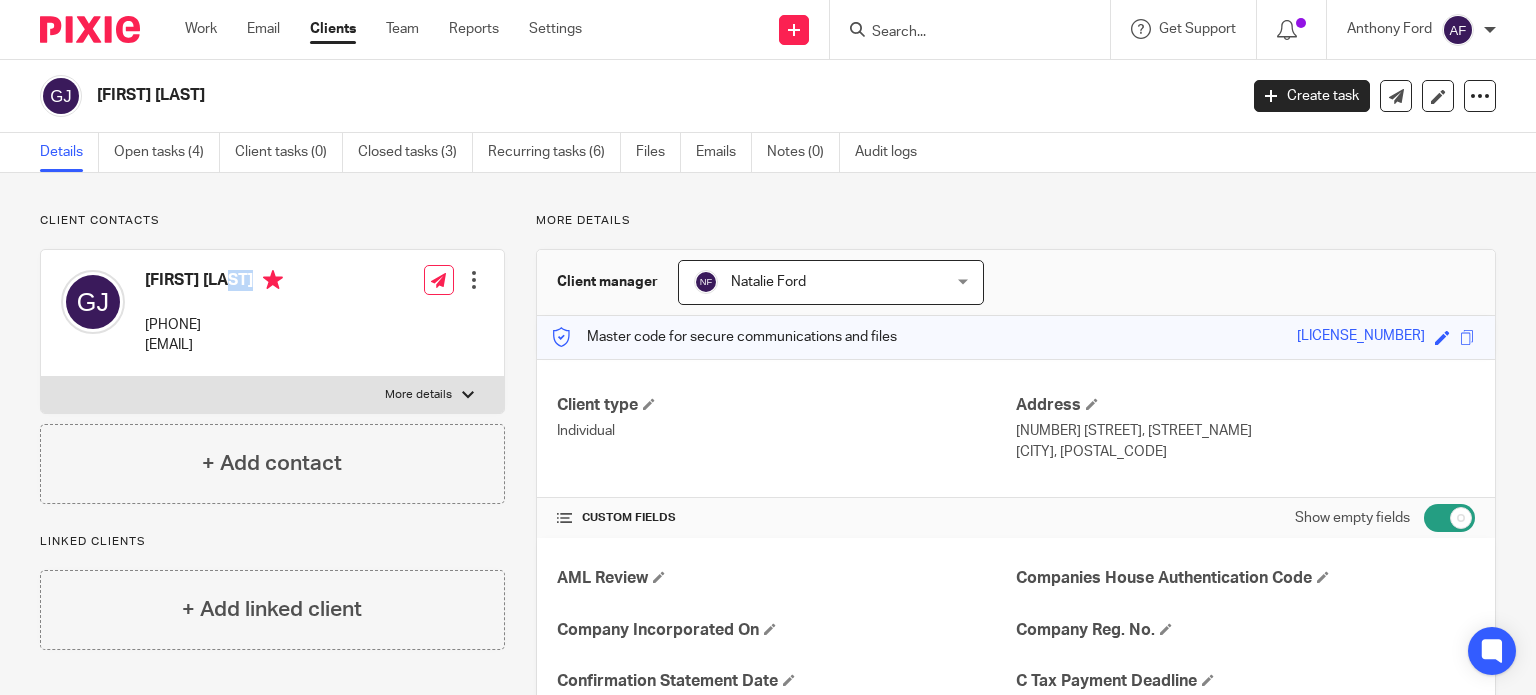 click on "[FIRST] [LAST]" at bounding box center (214, 282) 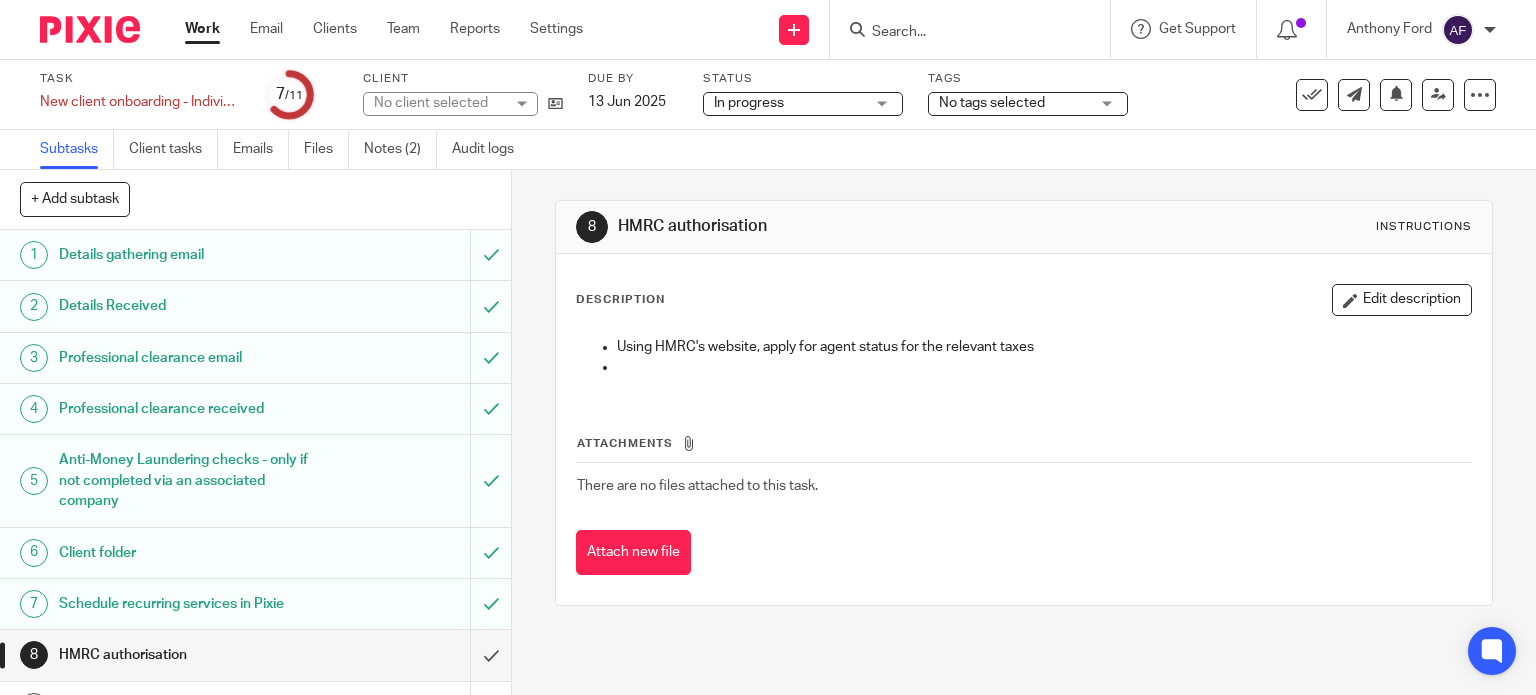 click on "Details gathering email" at bounding box center [254, 255] 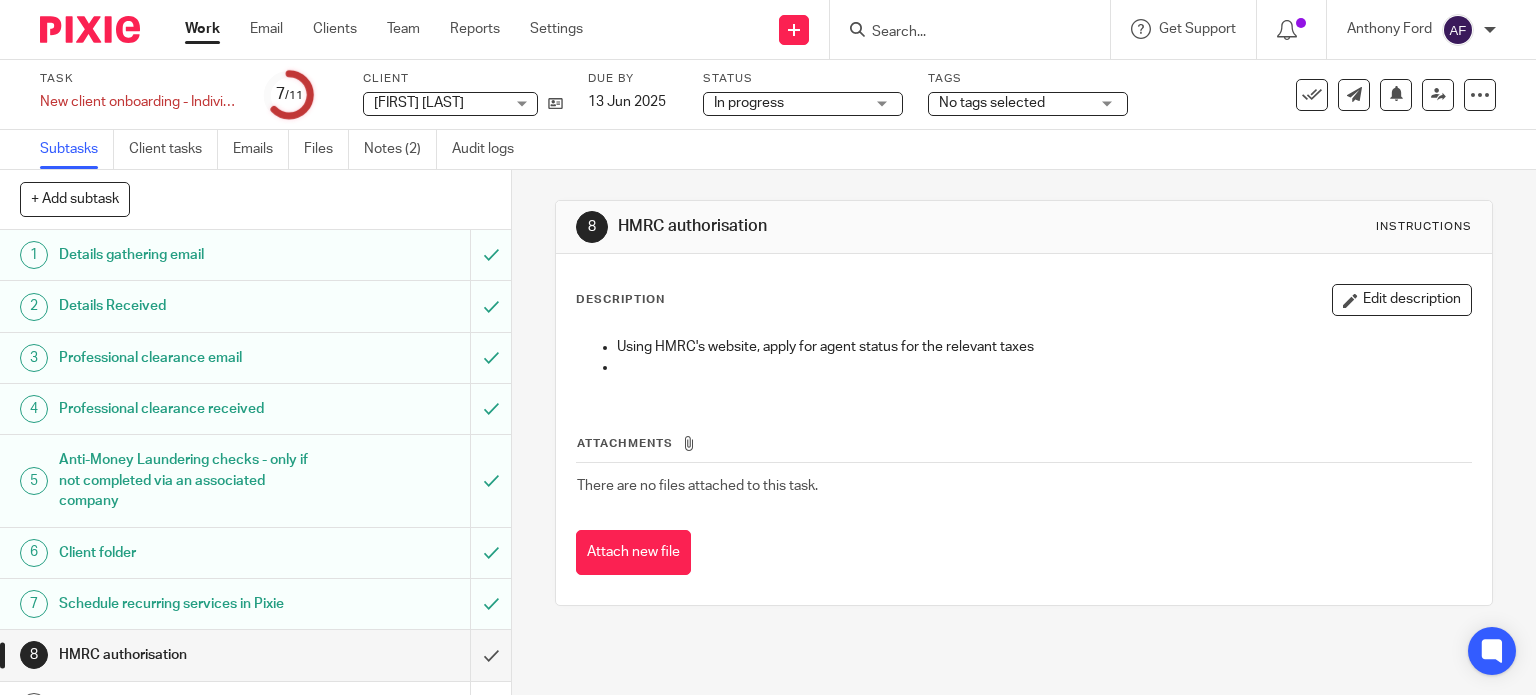 scroll, scrollTop: 0, scrollLeft: 0, axis: both 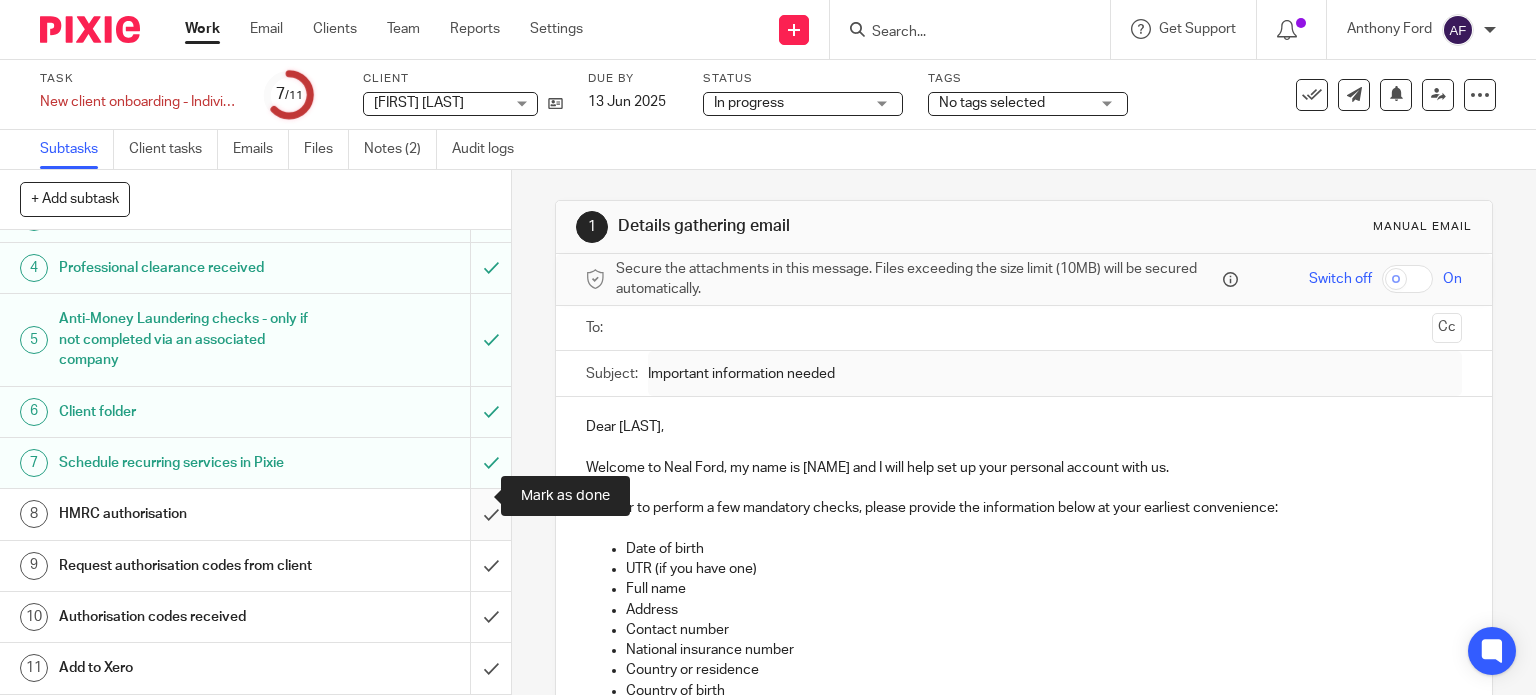 click at bounding box center [255, 514] 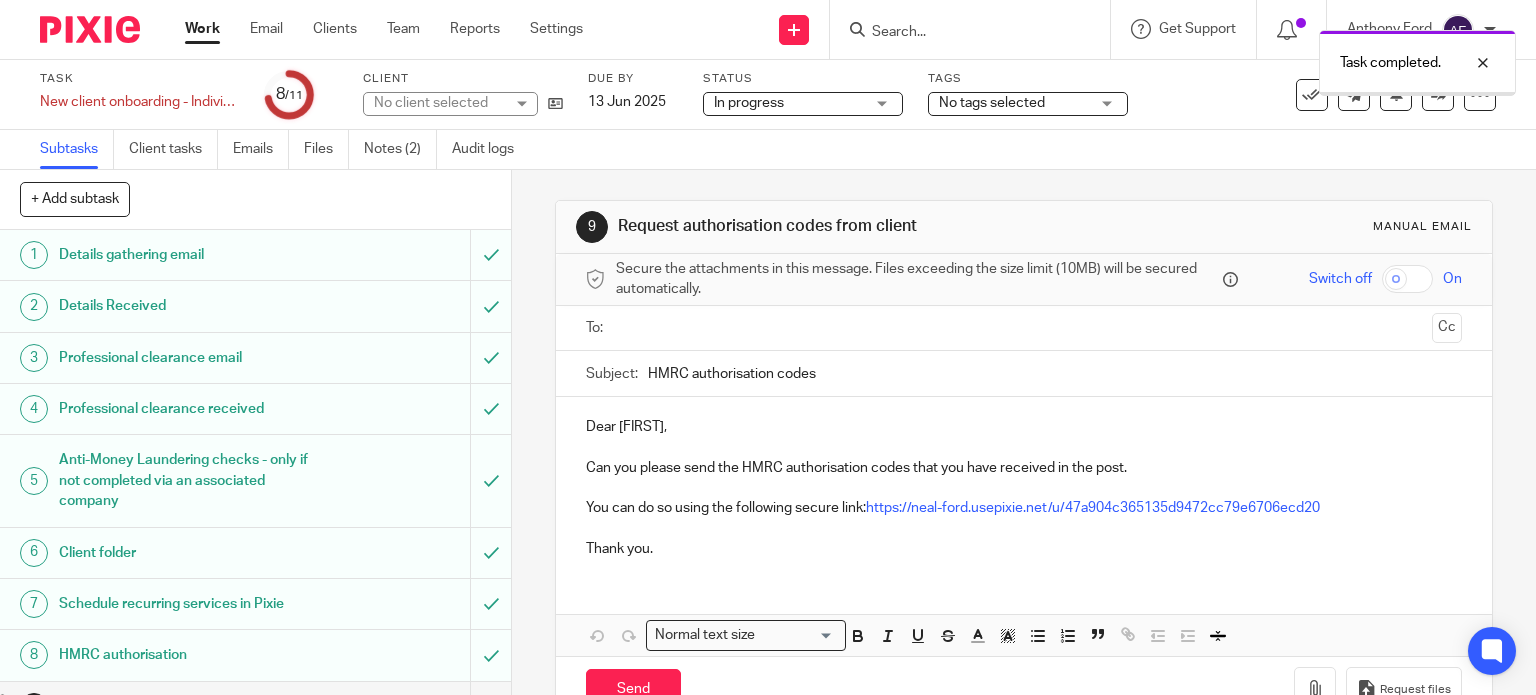 scroll, scrollTop: 0, scrollLeft: 0, axis: both 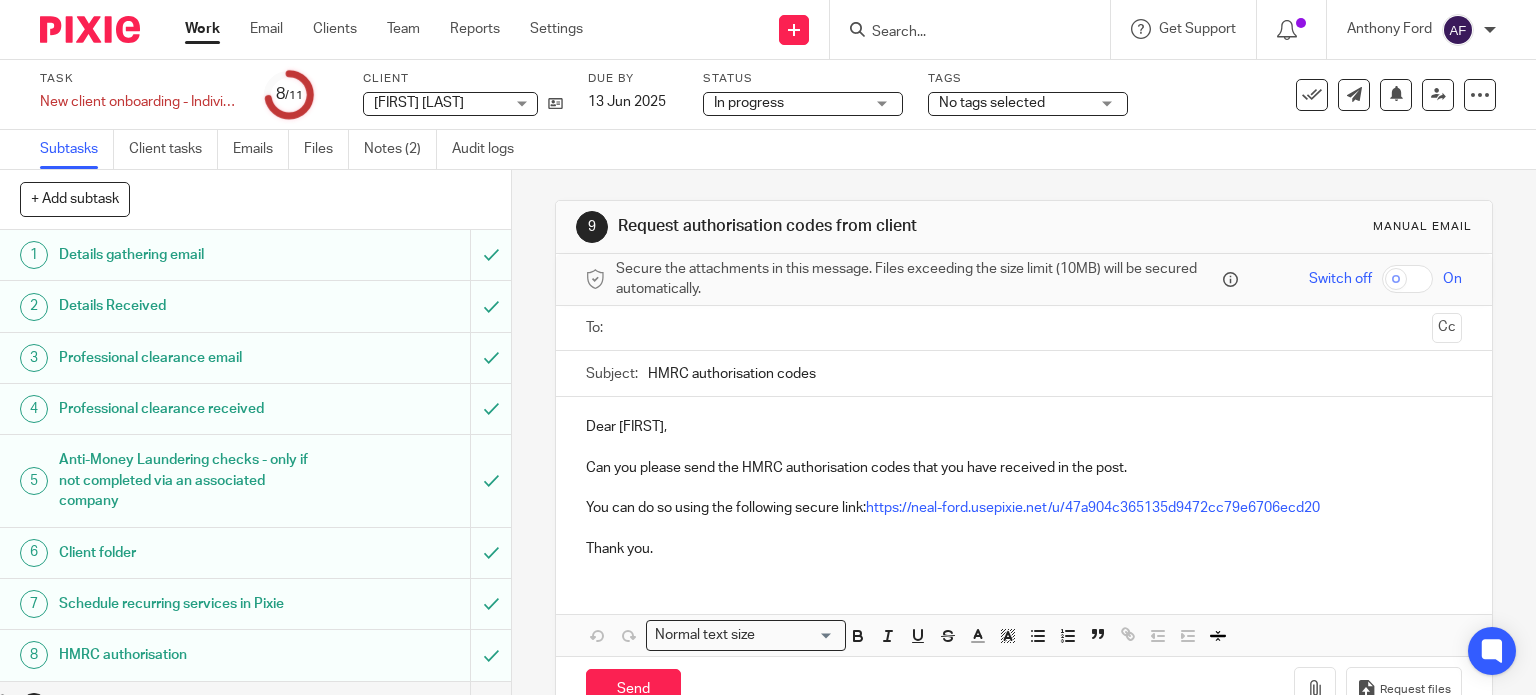 click on "Work" at bounding box center (202, 29) 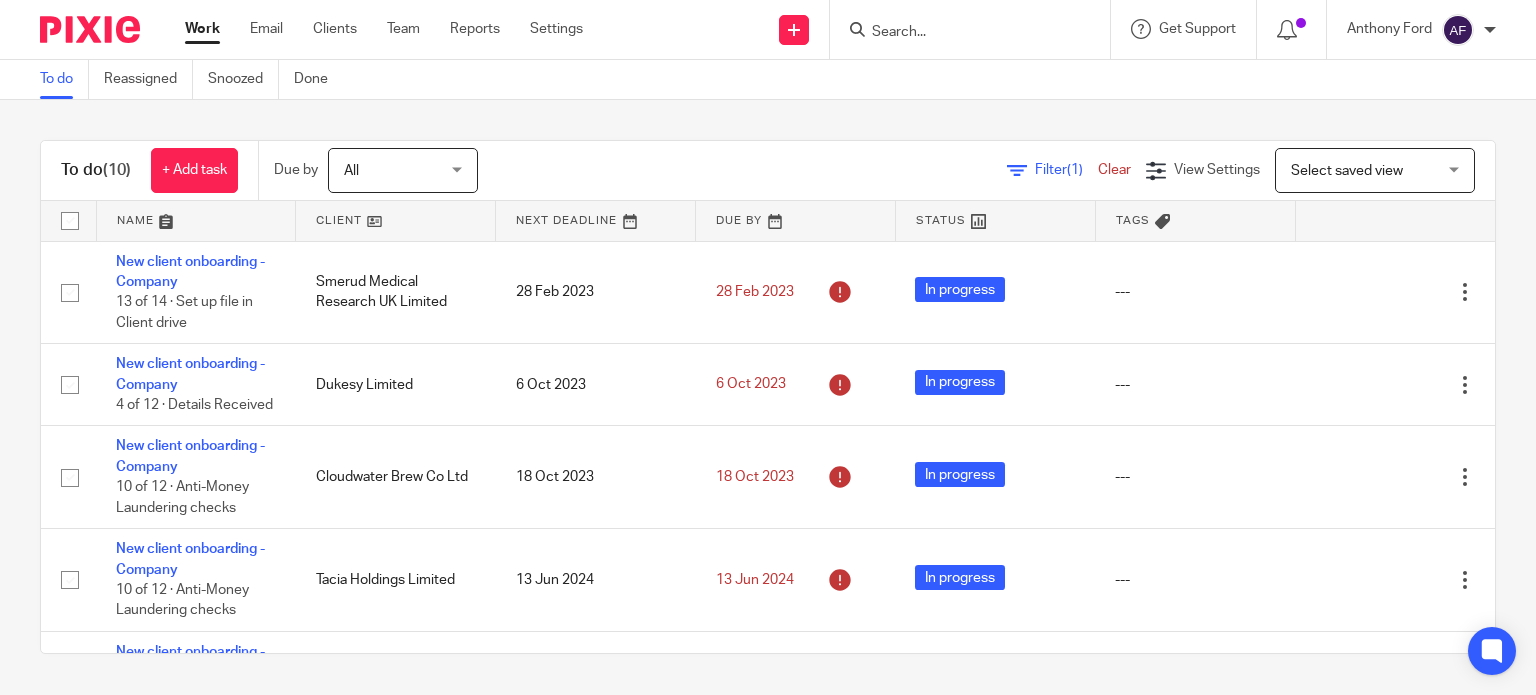 scroll, scrollTop: 0, scrollLeft: 0, axis: both 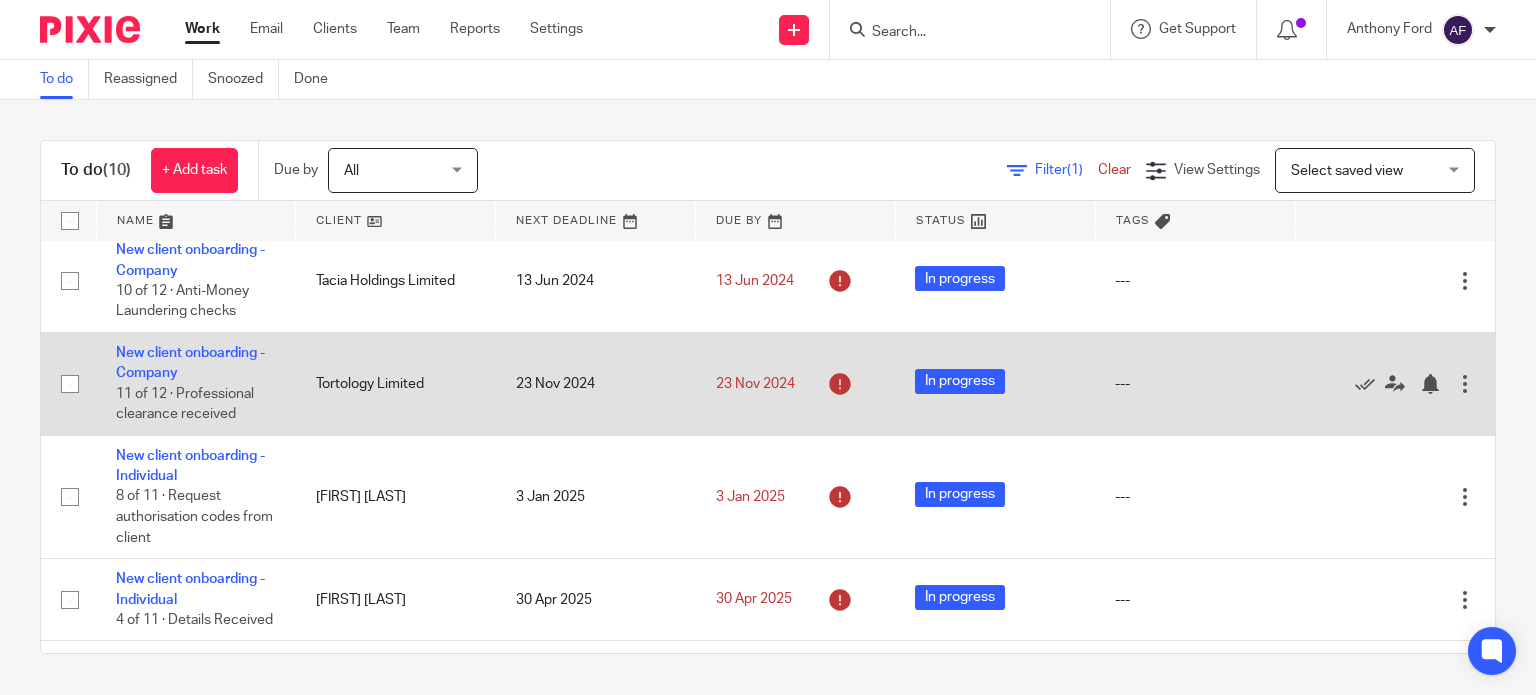 click on "Tortology Limited" at bounding box center [396, 384] 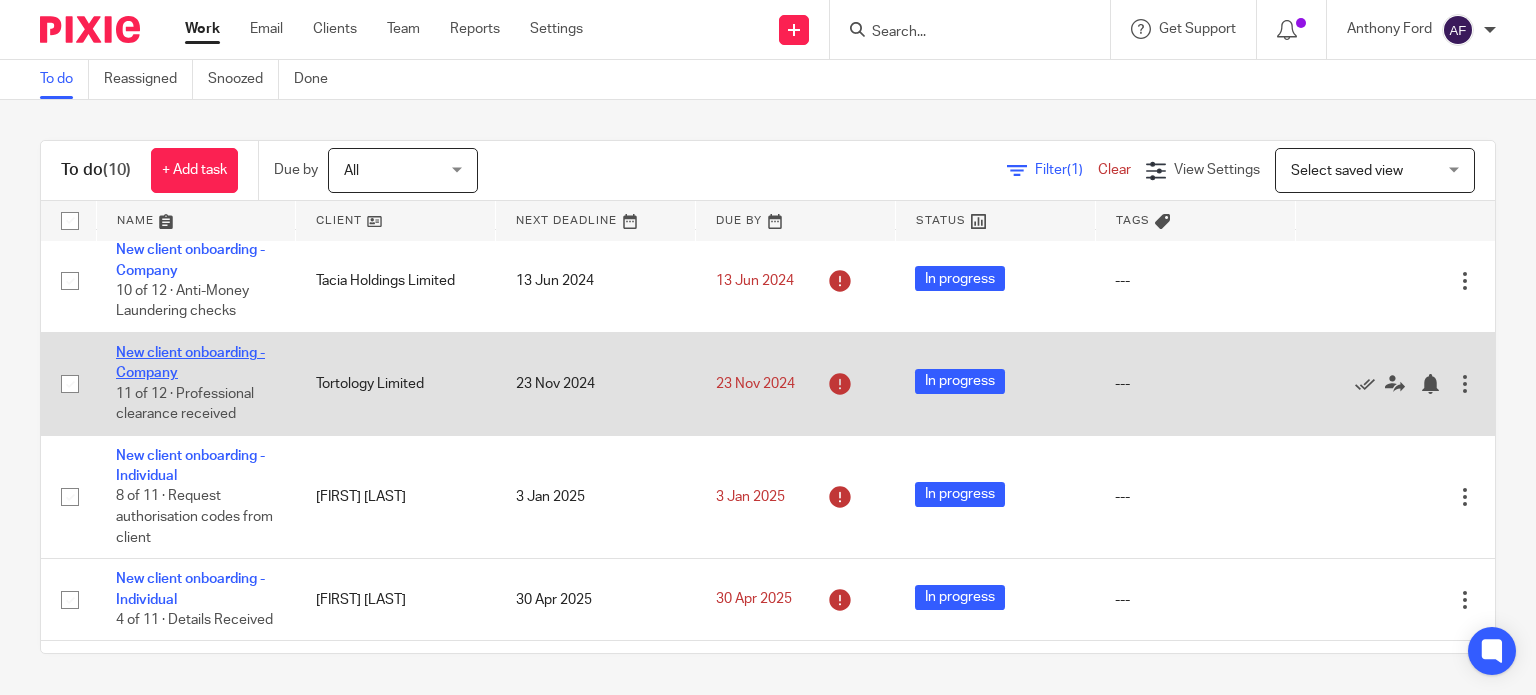 click on "New client onboarding - Company" at bounding box center (190, 363) 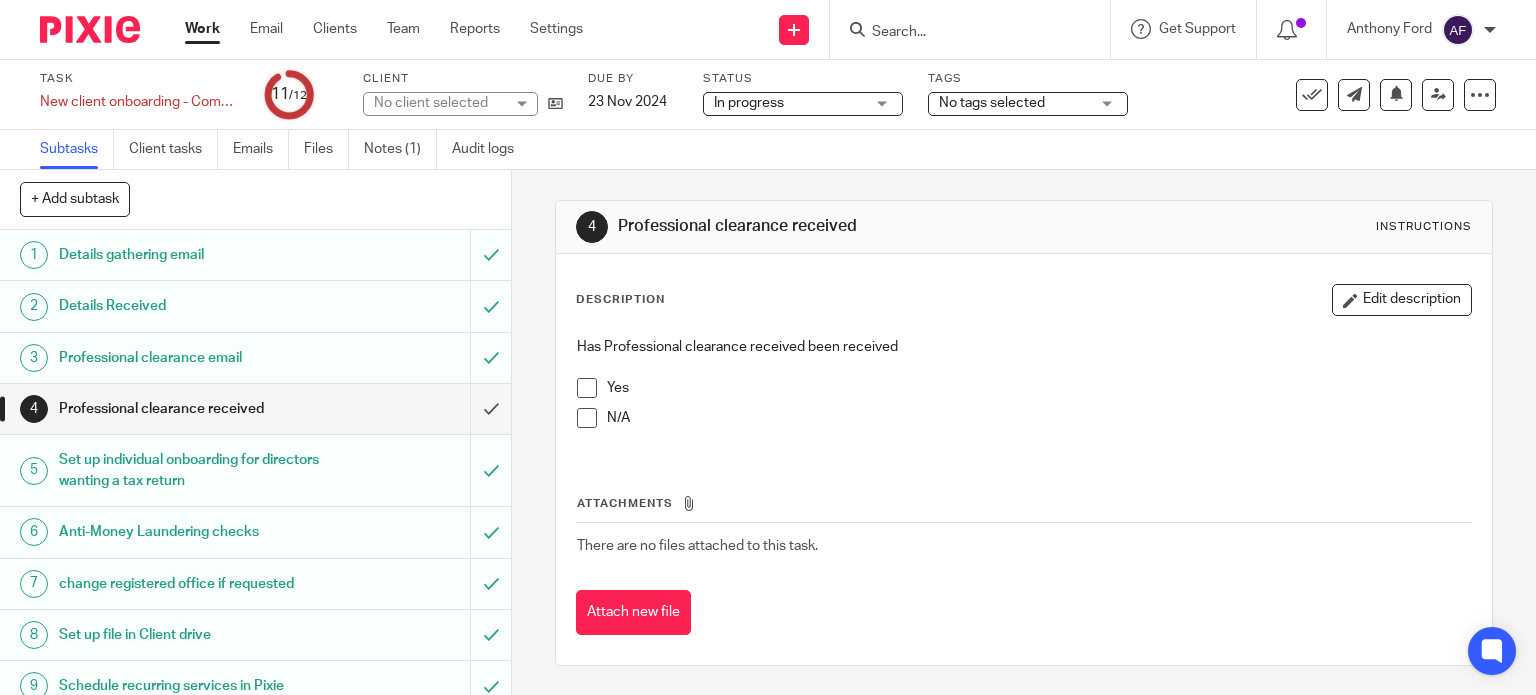 scroll, scrollTop: 0, scrollLeft: 0, axis: both 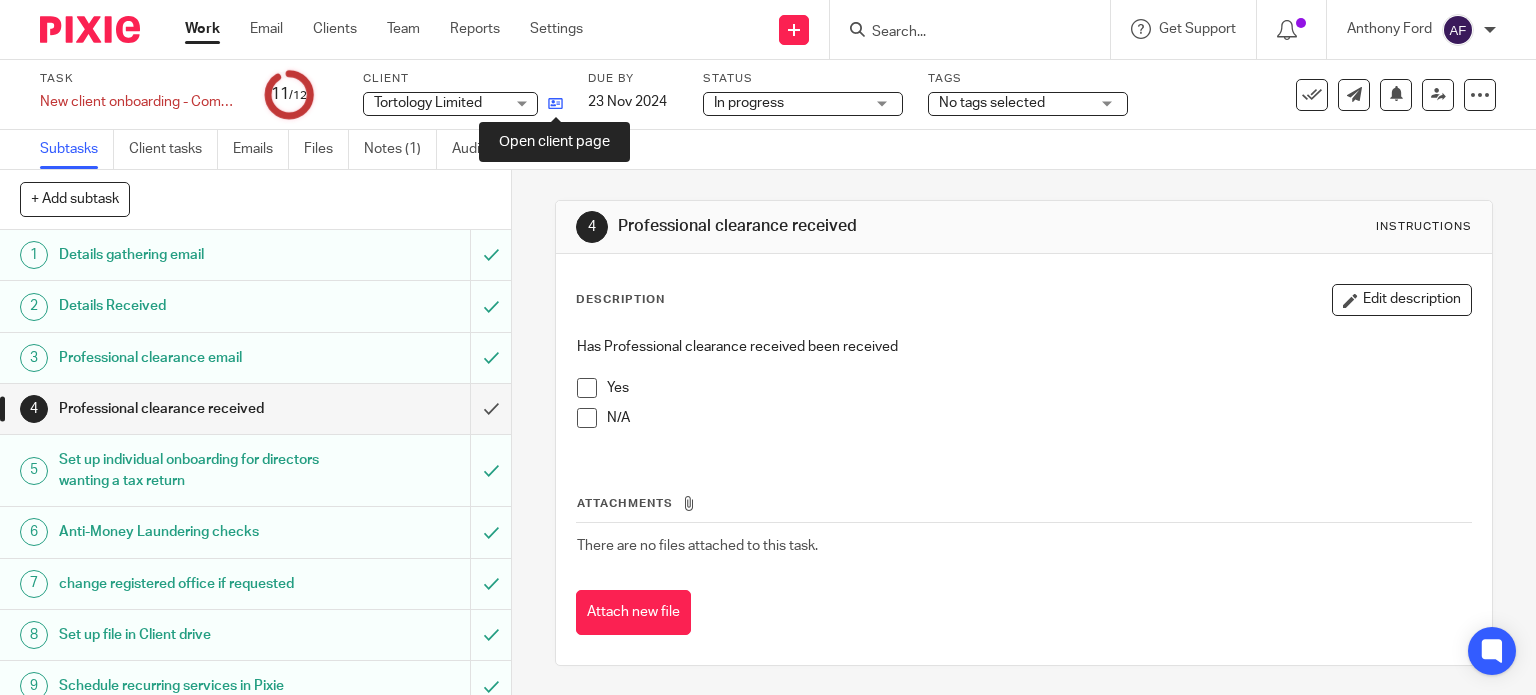 click at bounding box center (555, 103) 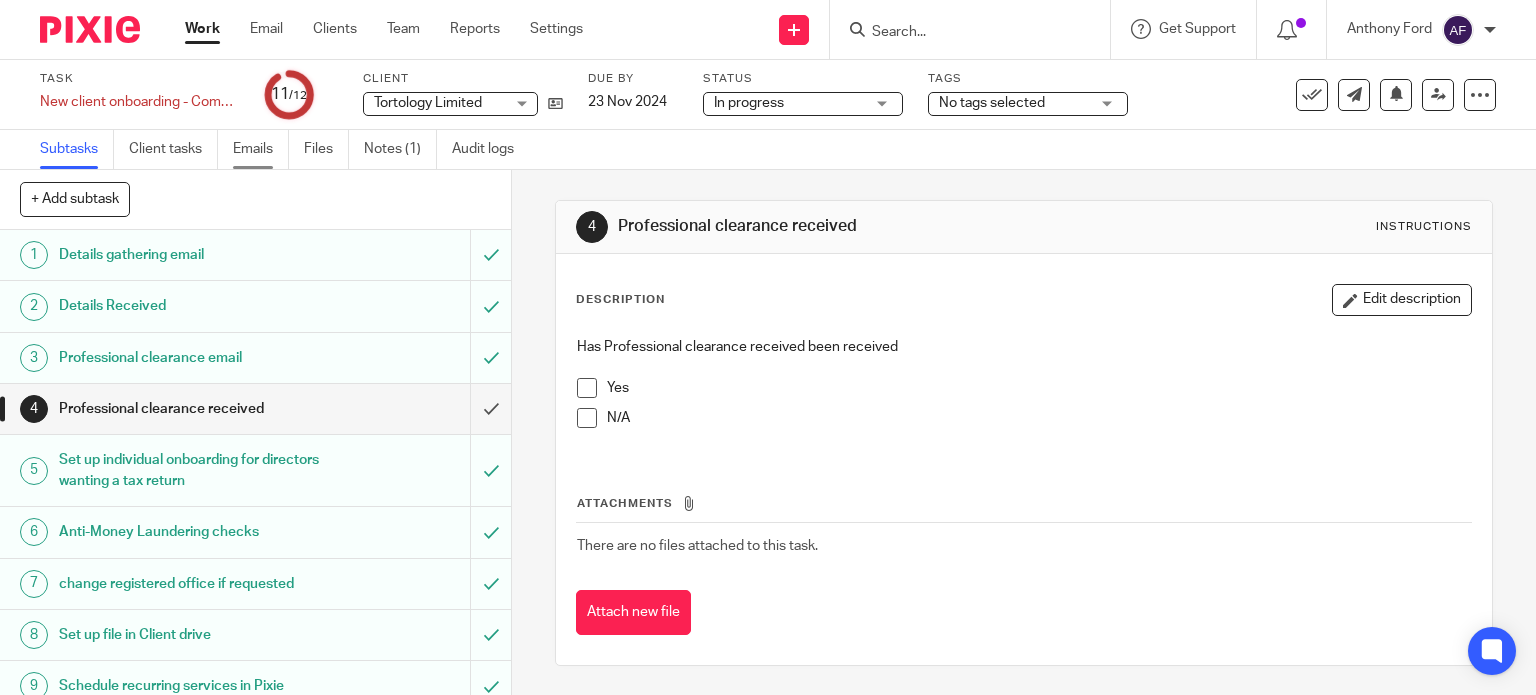 click on "Emails" at bounding box center [261, 149] 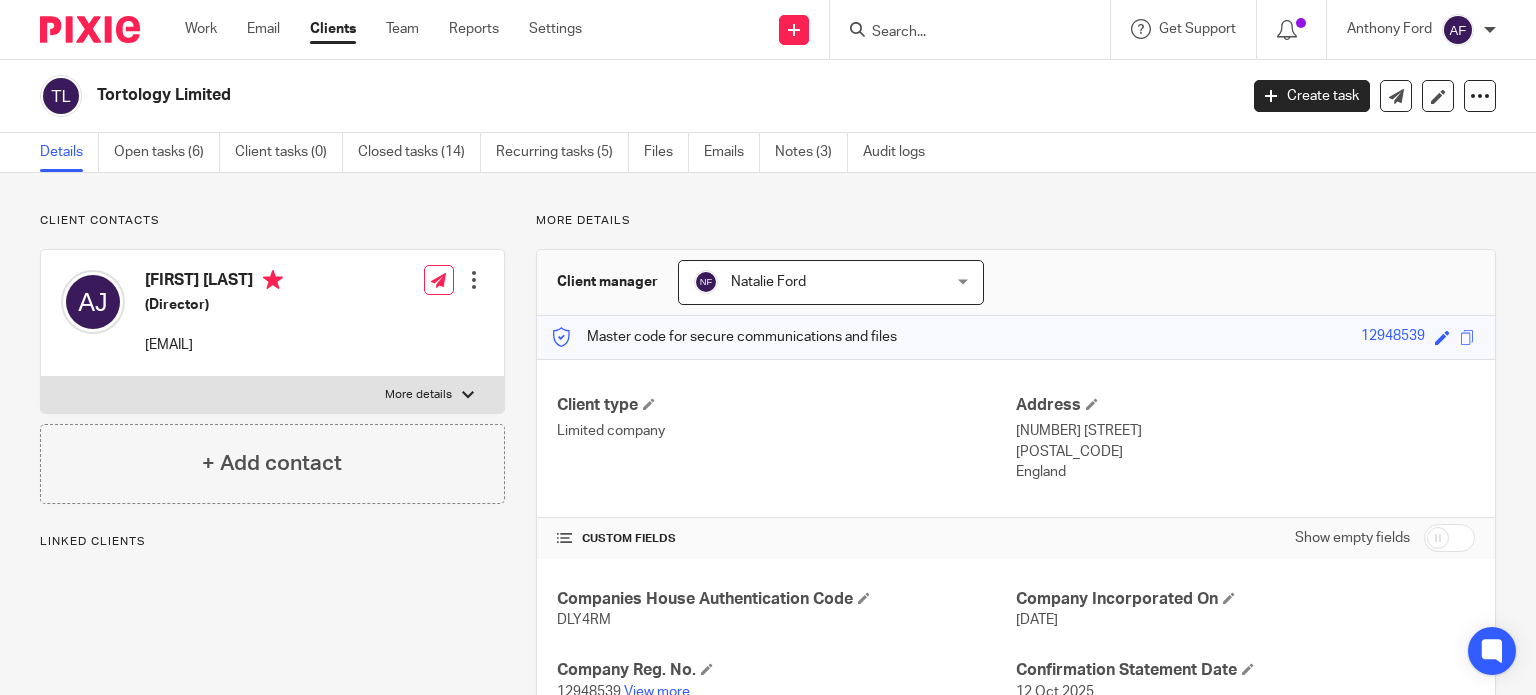 scroll, scrollTop: 0, scrollLeft: 0, axis: both 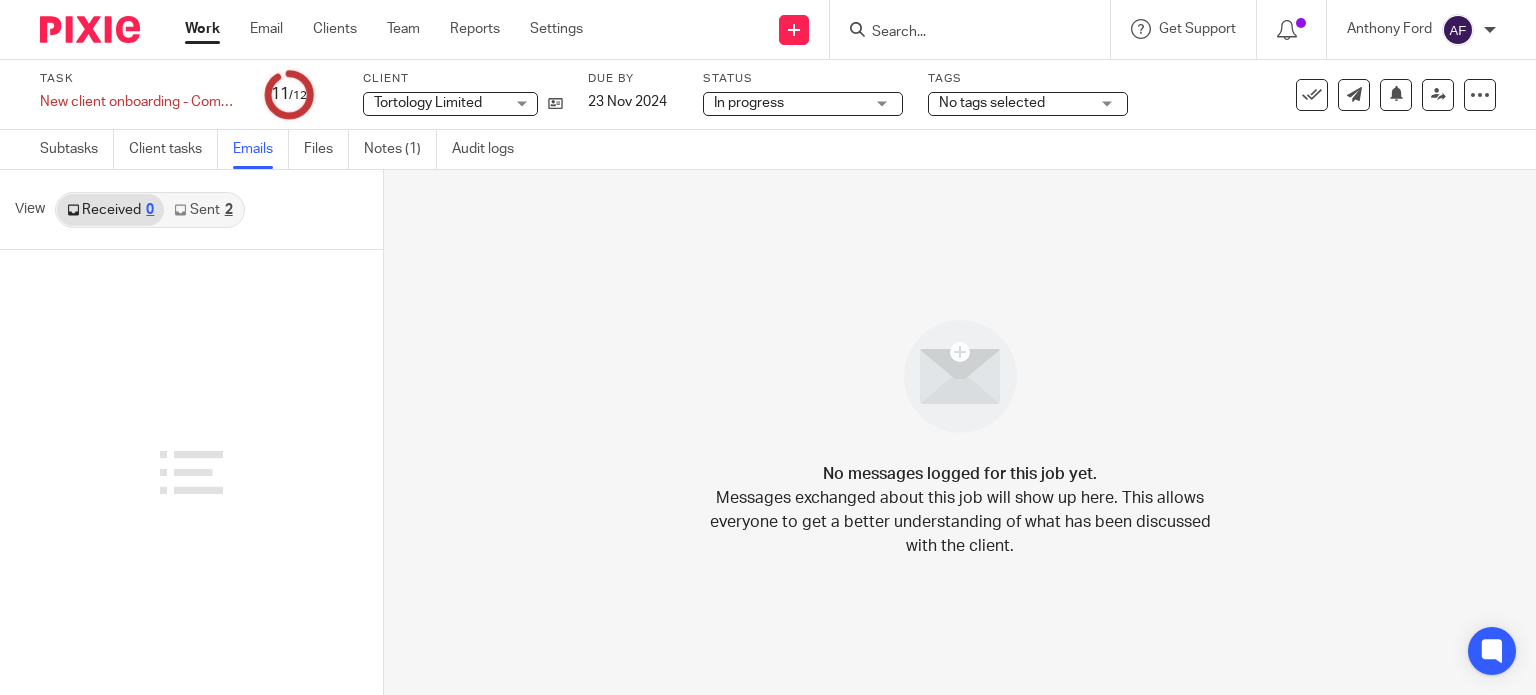 click on "Sent
2" at bounding box center (203, 210) 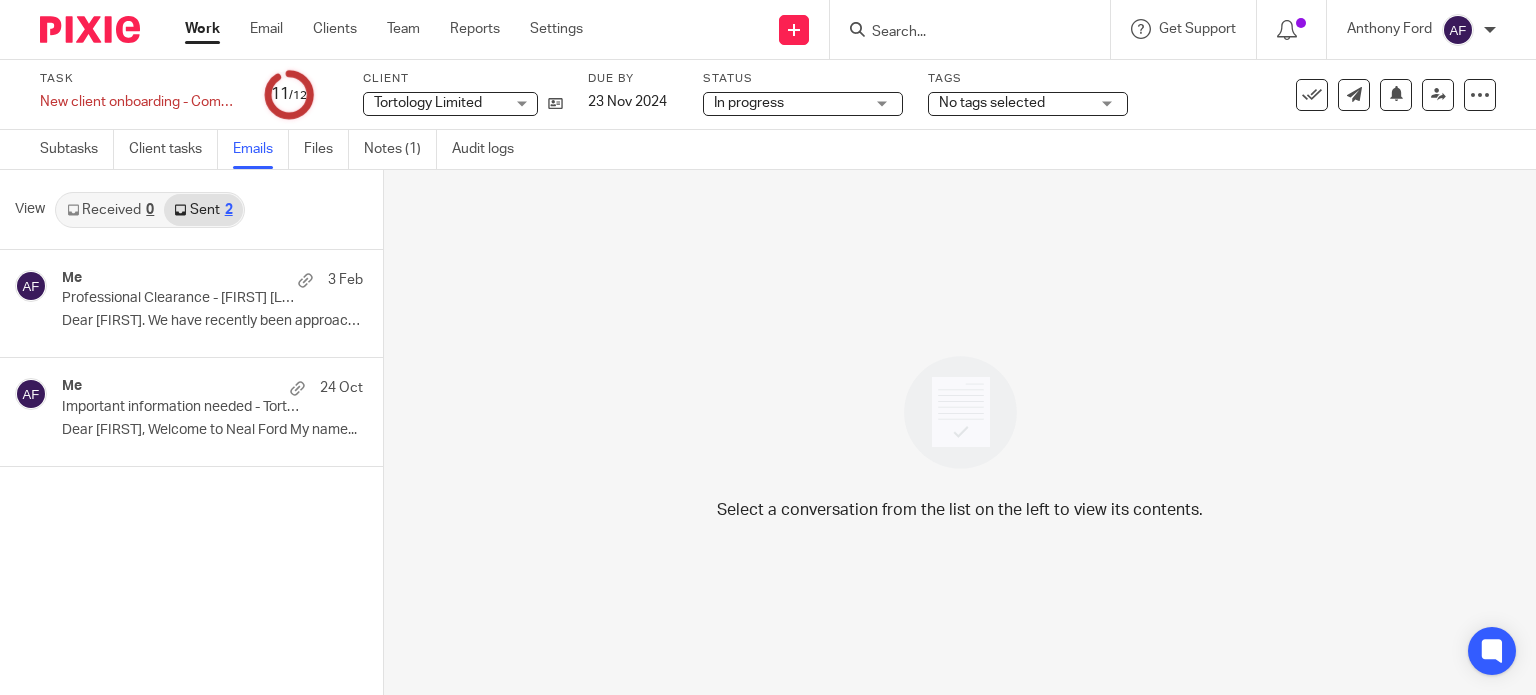 click on "Work" at bounding box center [202, 29] 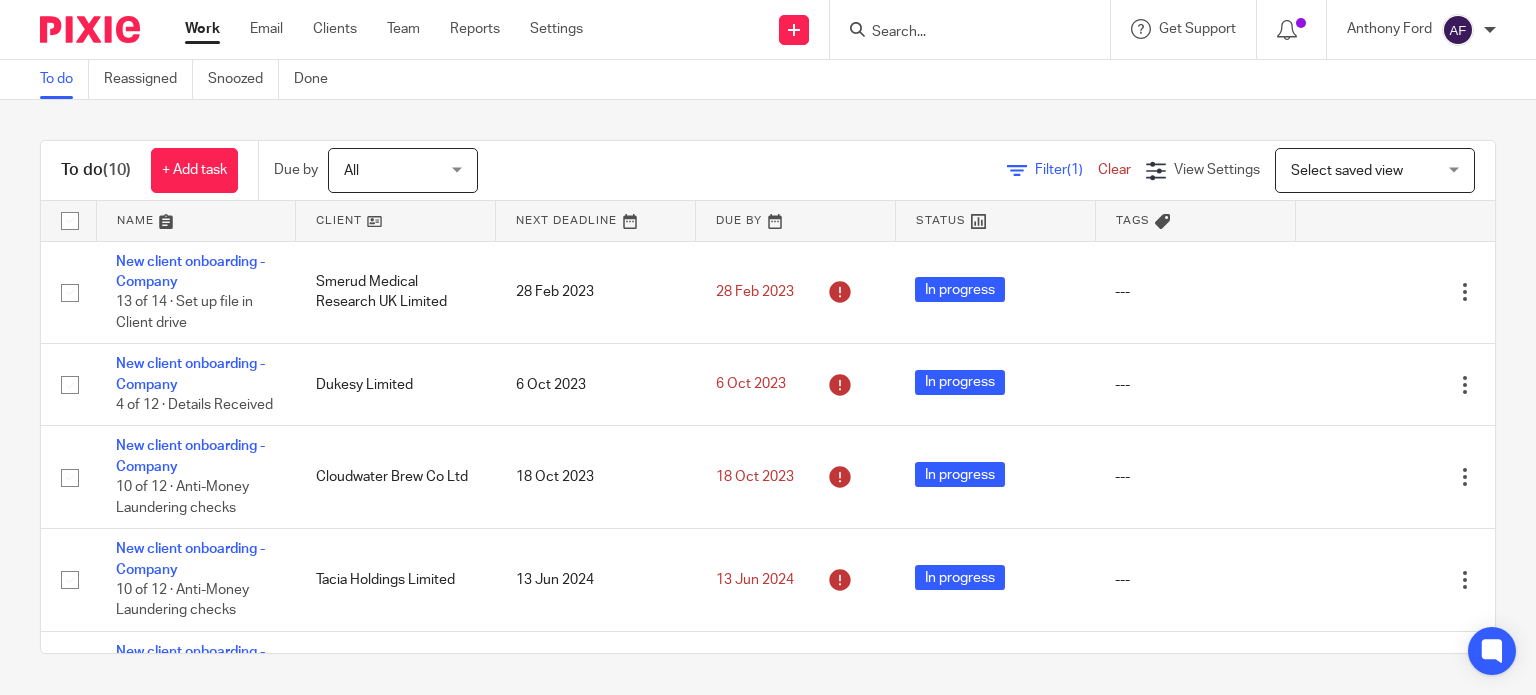 scroll, scrollTop: 0, scrollLeft: 0, axis: both 